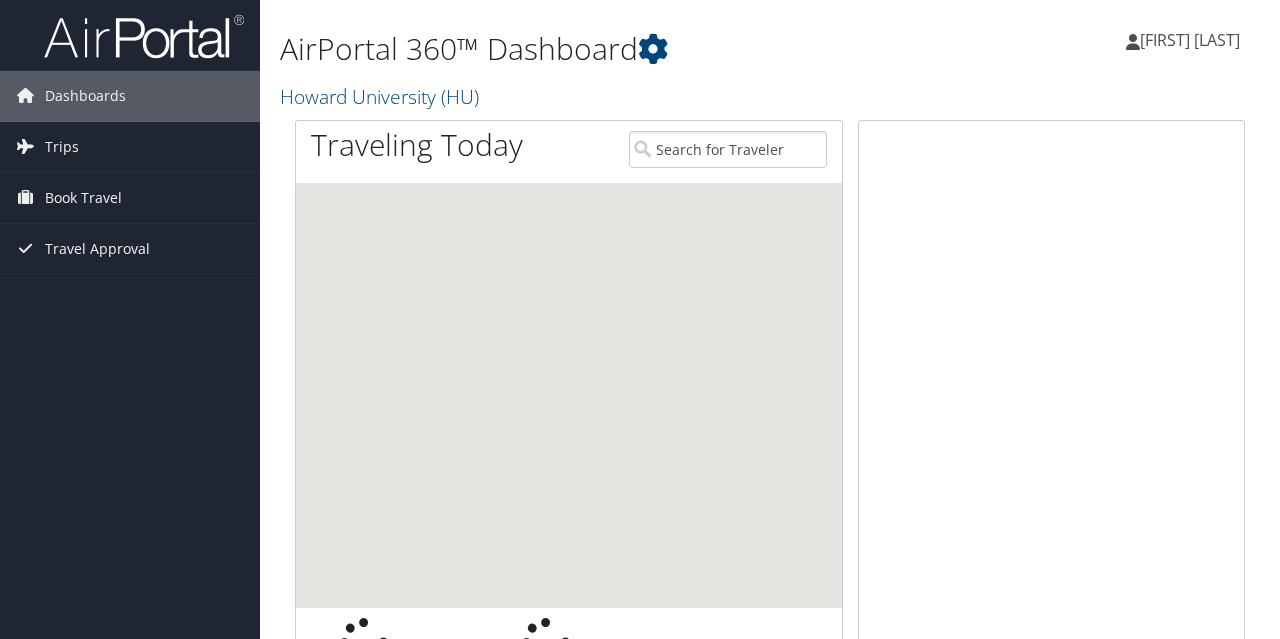 scroll, scrollTop: 0, scrollLeft: 0, axis: both 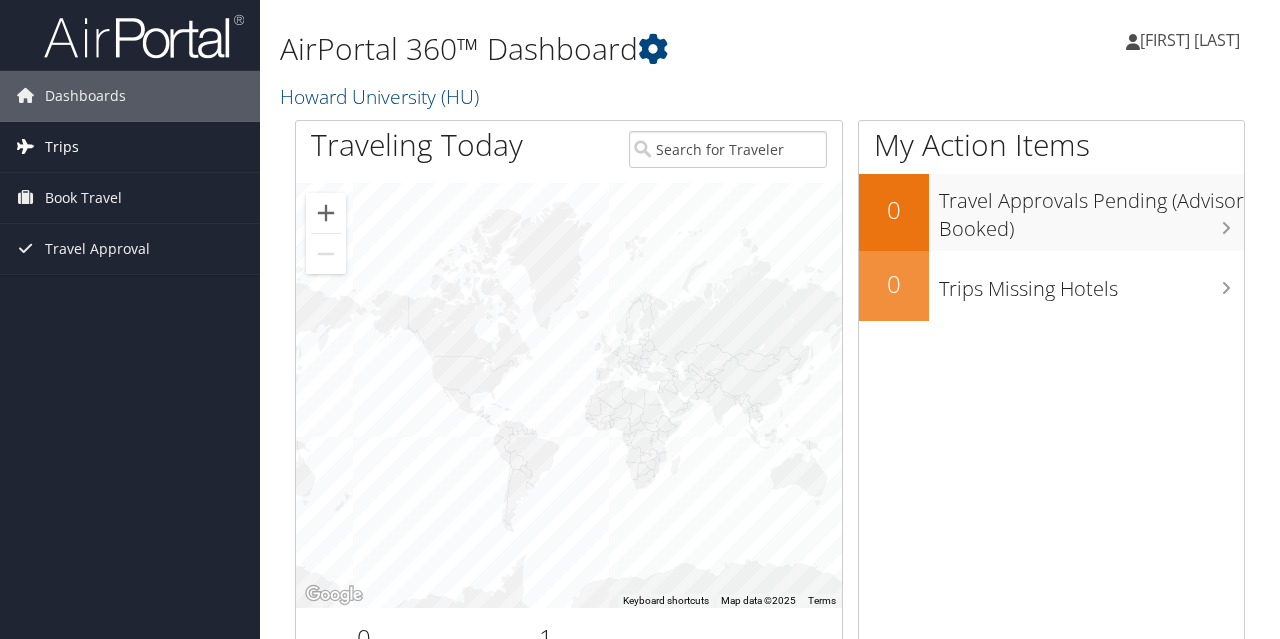 click on "Trips" at bounding box center [130, 147] 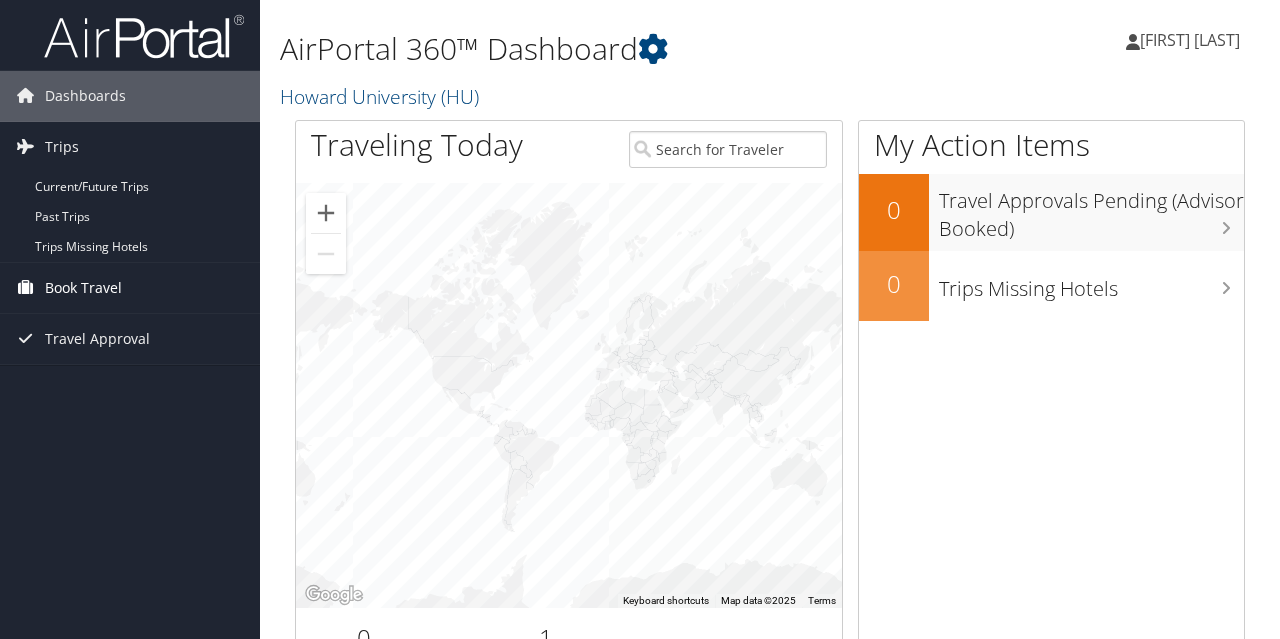 click on "Book Travel" at bounding box center [83, 288] 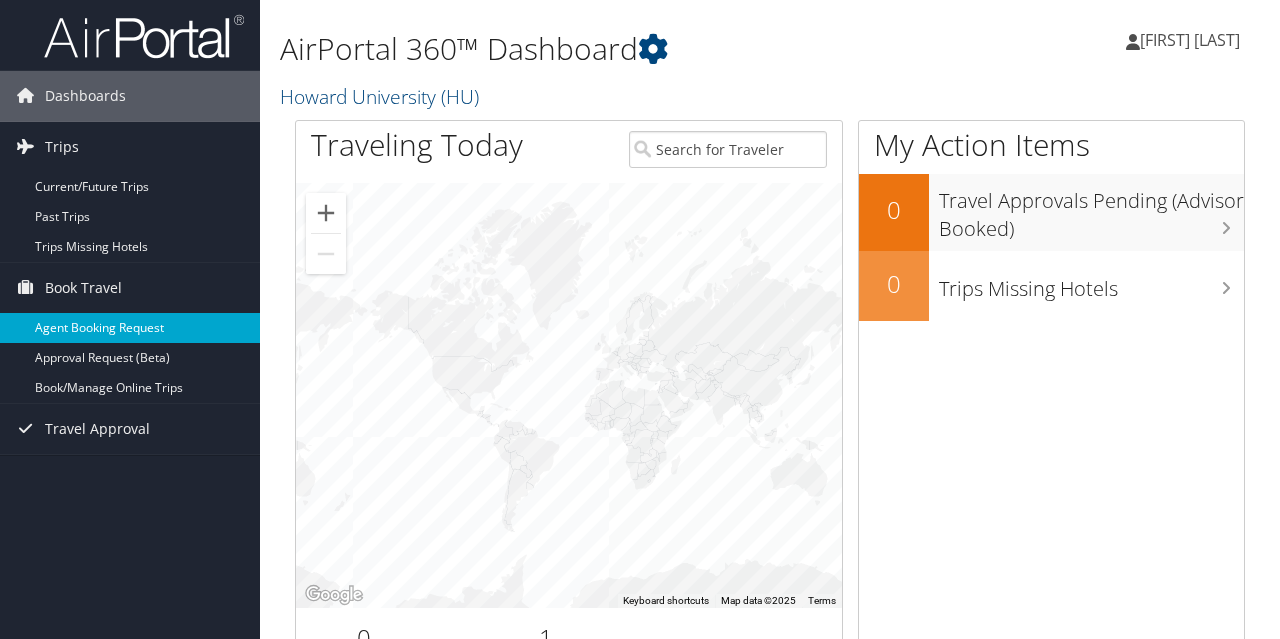 click on "Agent Booking Request" at bounding box center (130, 328) 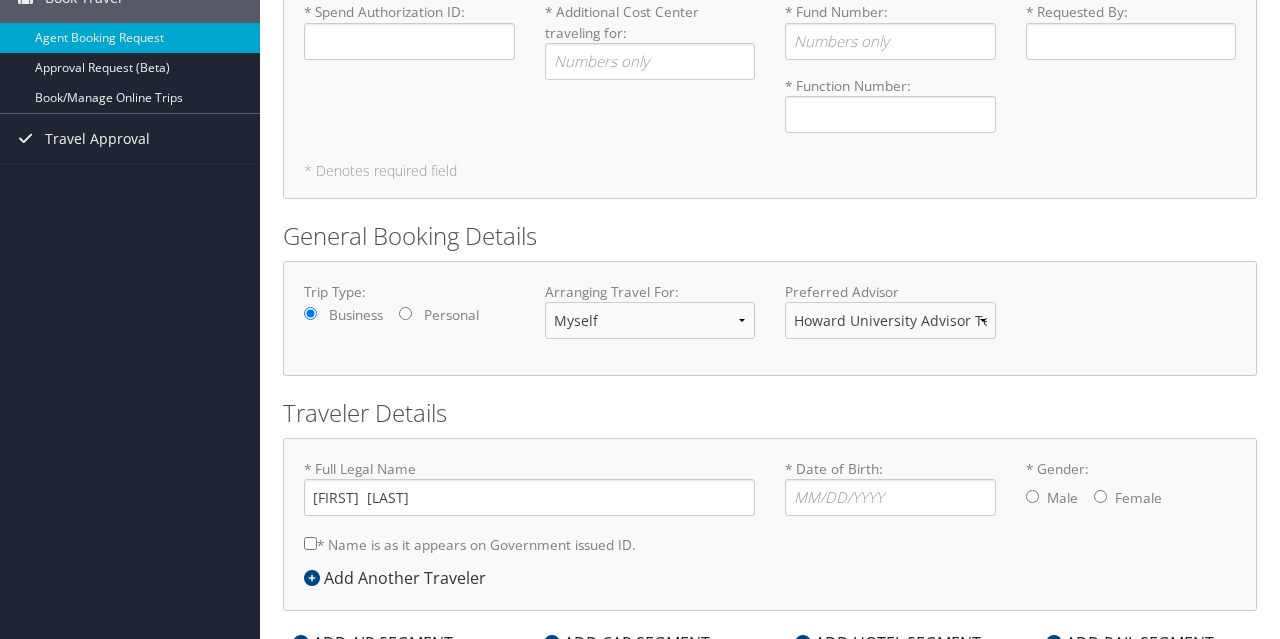 scroll, scrollTop: 275, scrollLeft: 0, axis: vertical 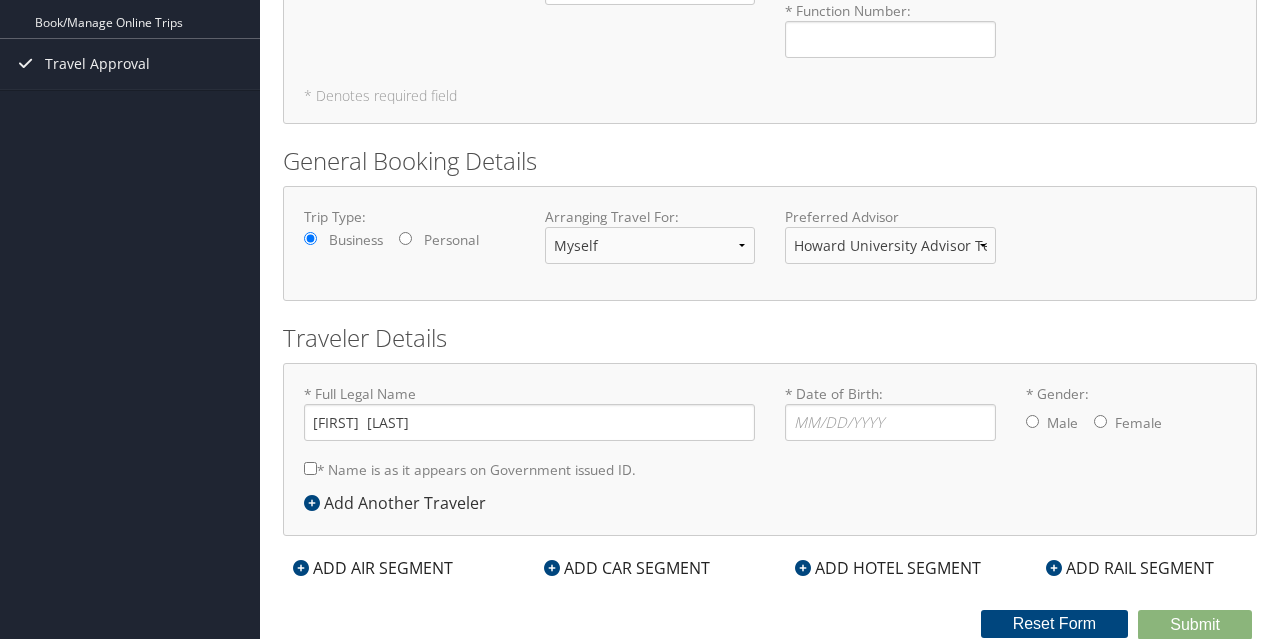 click on "* Name is as it appears on Government issued ID." at bounding box center [310, 468] 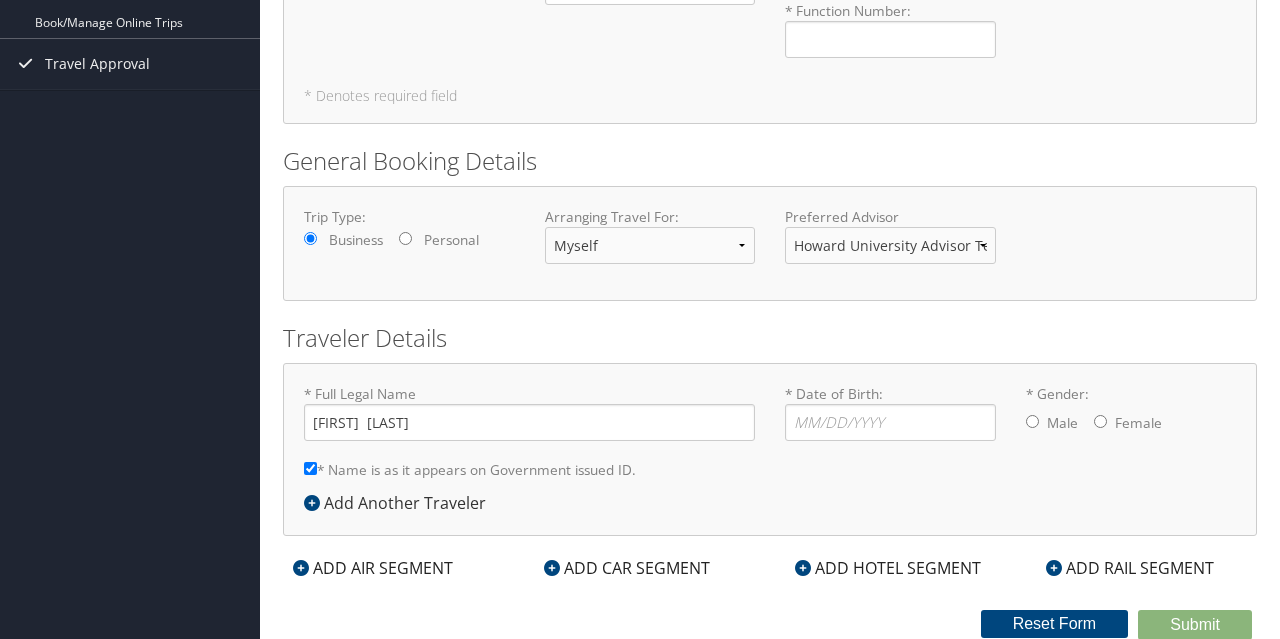 click on "* Gender:  Male Female" at bounding box center [1032, 421] 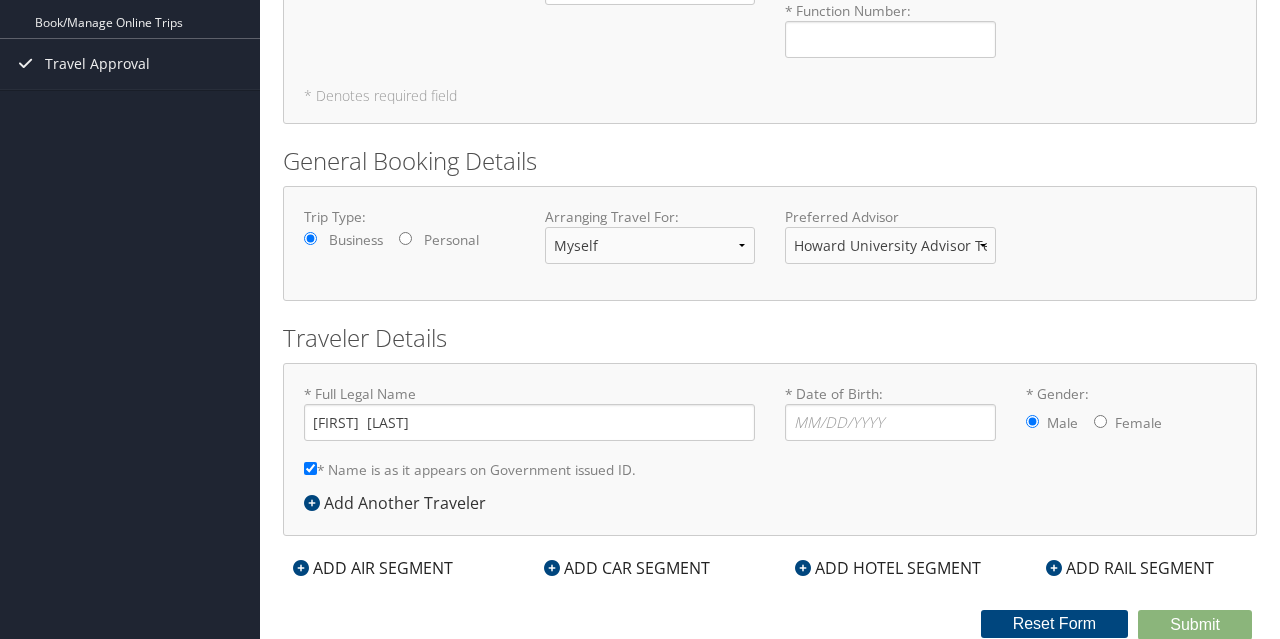 scroll, scrollTop: 0, scrollLeft: 0, axis: both 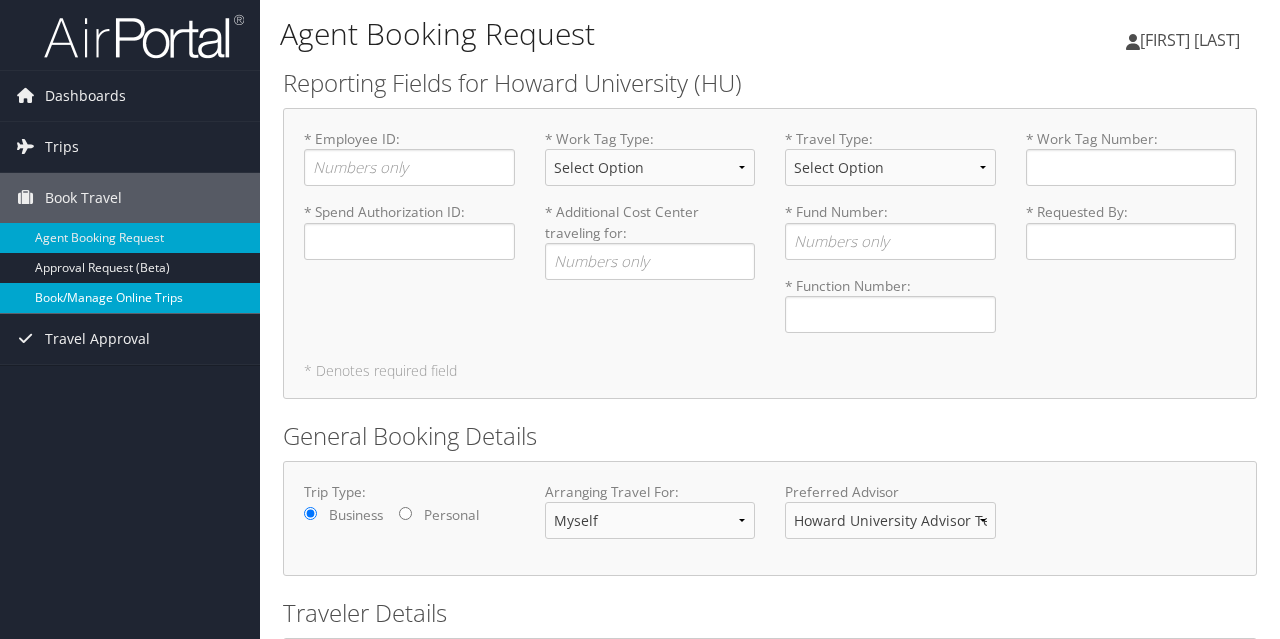 click on "Book/Manage Online Trips" at bounding box center (130, 298) 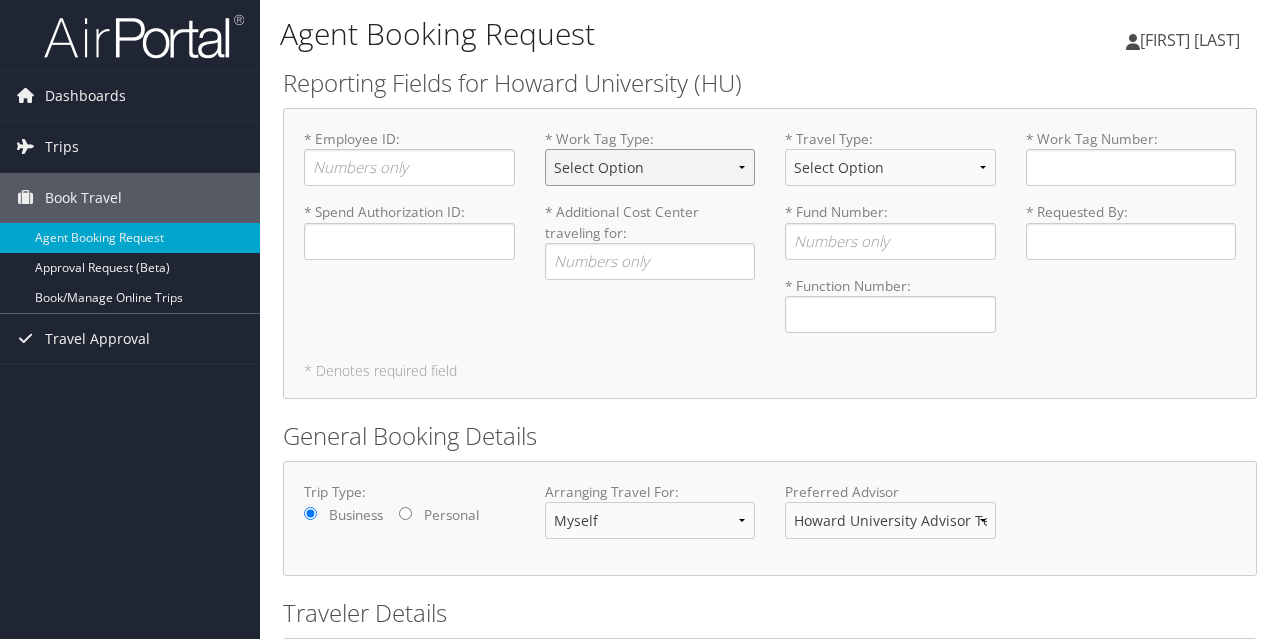 click on "Select Option Agency or Internally Desgnated Cost Center Gift or Project related Grant Program" at bounding box center [650, 167] 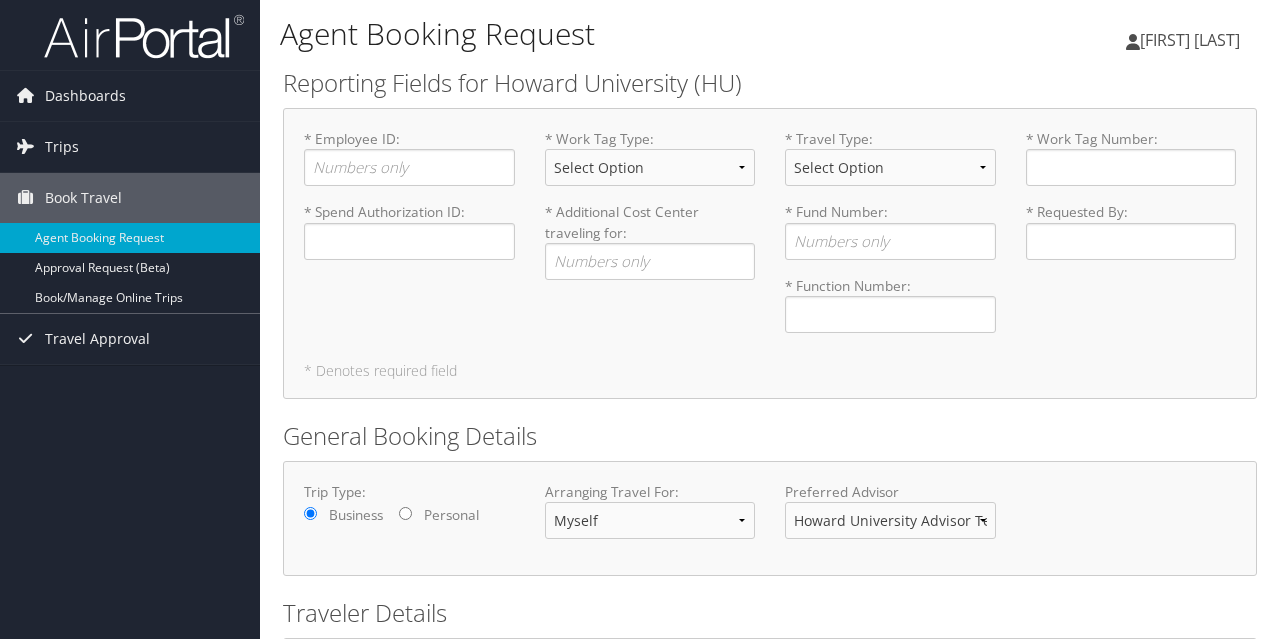 click on "*   Employee ID : Required *   Work Tag Type : Select Option Agency or Internally Desgnated Cost Center Gift or Project related Grant Program Required *   Travel Type : Select Option Athletic Game Day Athletic Recruiting Grant Related Other Business Required *   Work Tag Number : Required *   Spend Authorization ID : Required *   Additional Cost Center traveling for : Required *   Fund Number : Required *   Requested By : Required *   Function Number : Required" at bounding box center (770, 239) 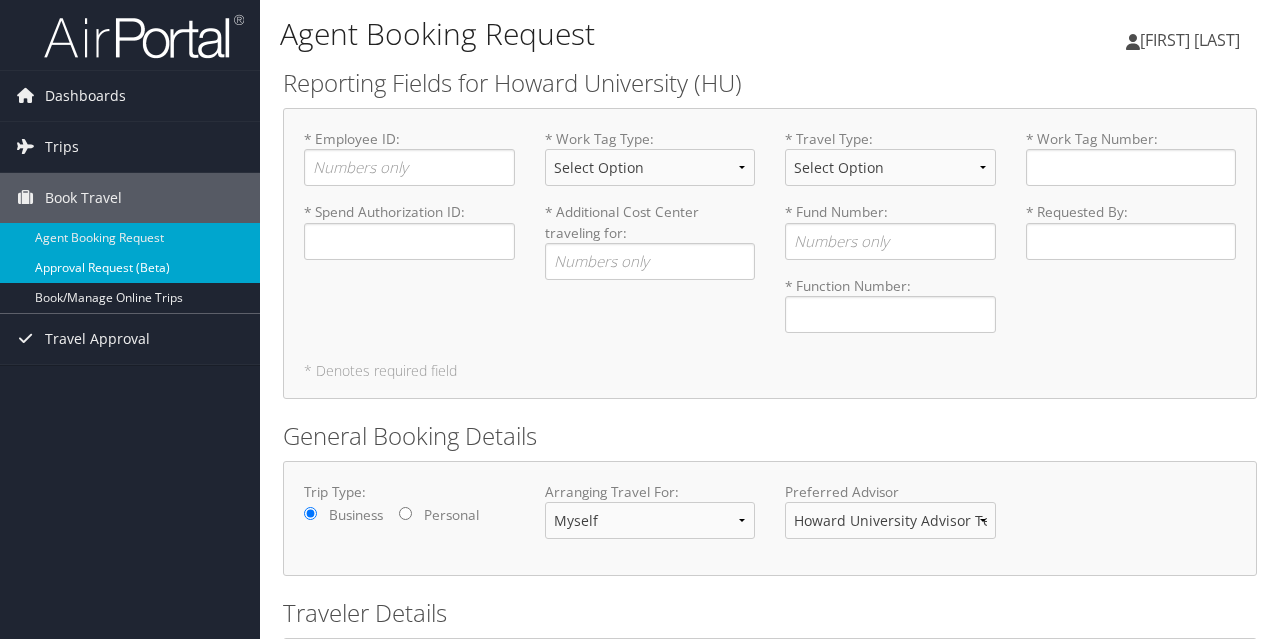 click on "Approval Request (Beta)" at bounding box center (130, 268) 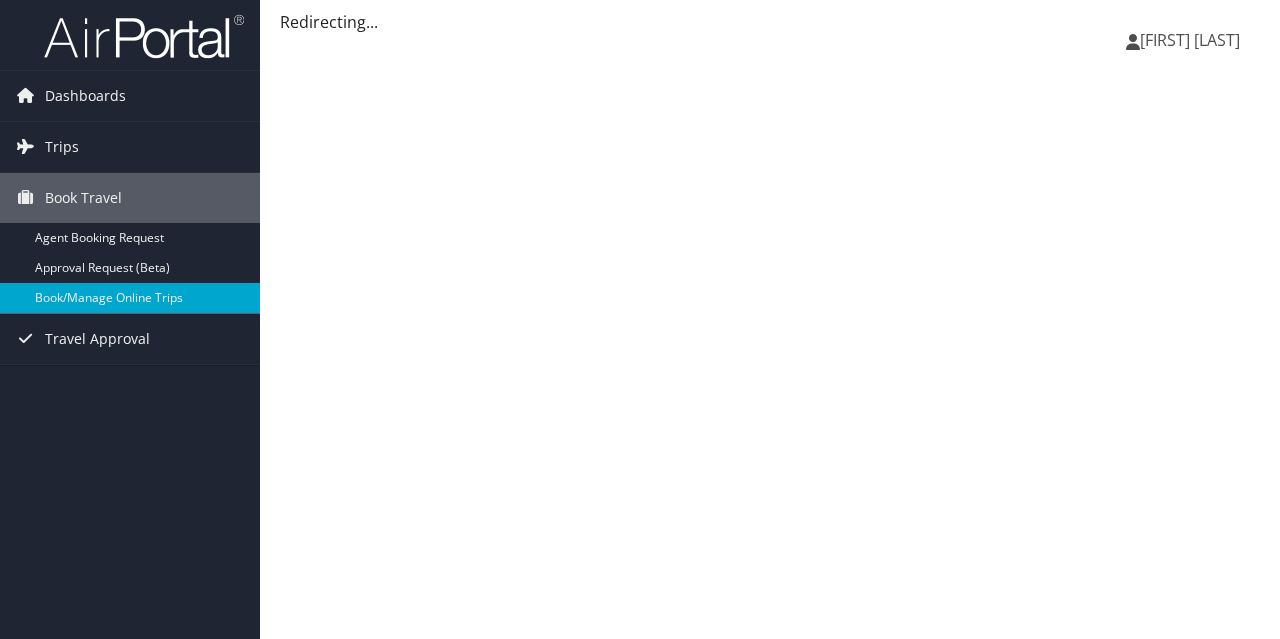 scroll, scrollTop: 0, scrollLeft: 0, axis: both 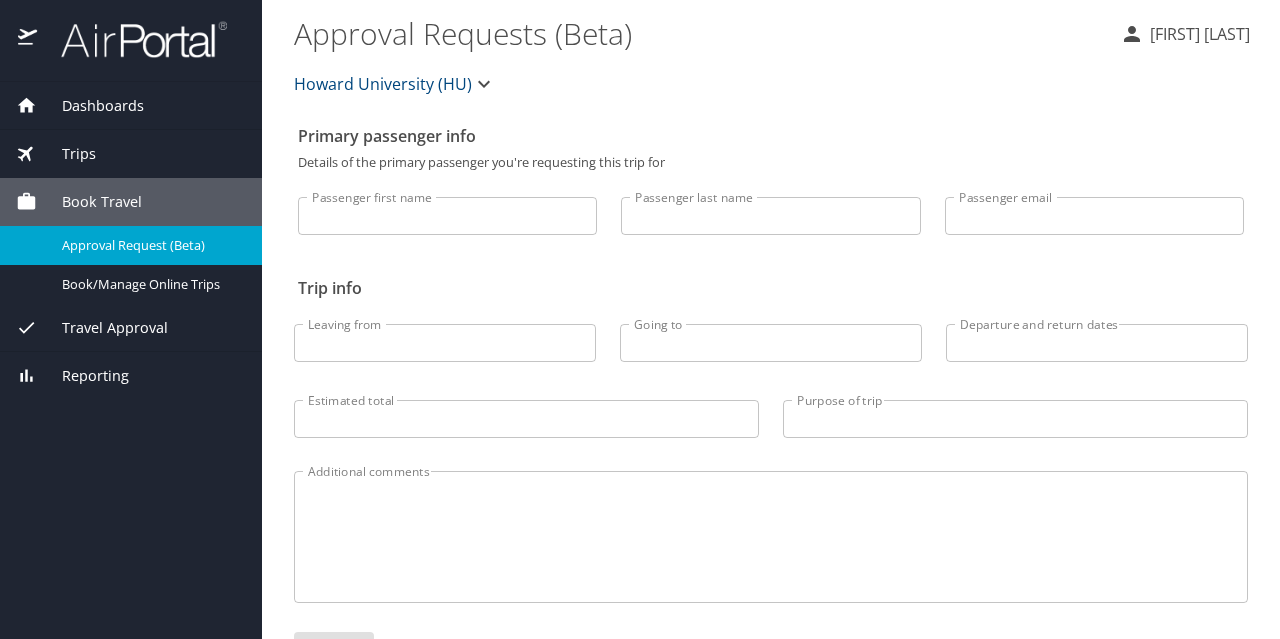 click on "Travel Approval" at bounding box center (102, 328) 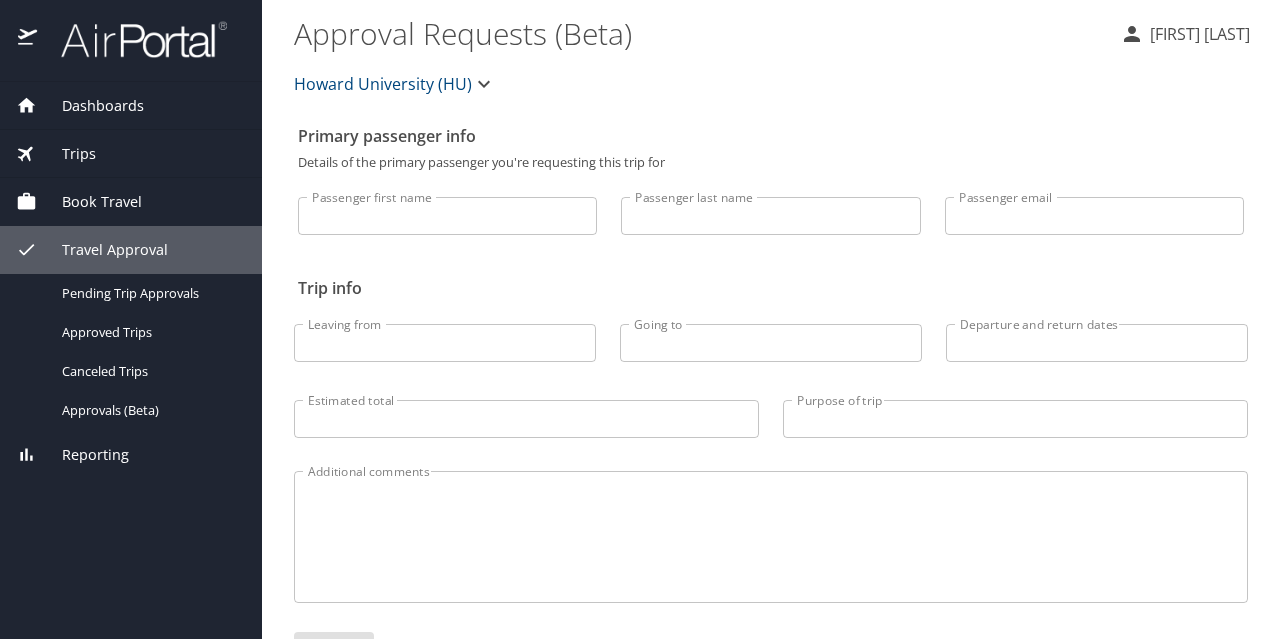 click on "Book Travel" at bounding box center (131, 202) 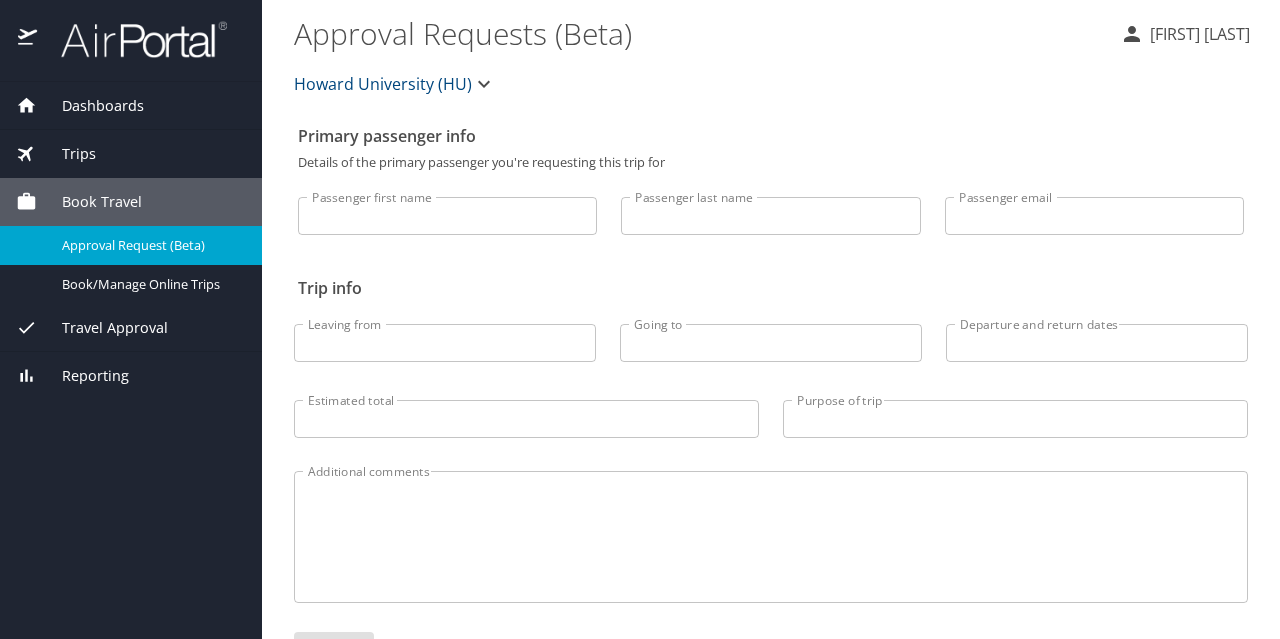 click on "Book Travel" at bounding box center (89, 202) 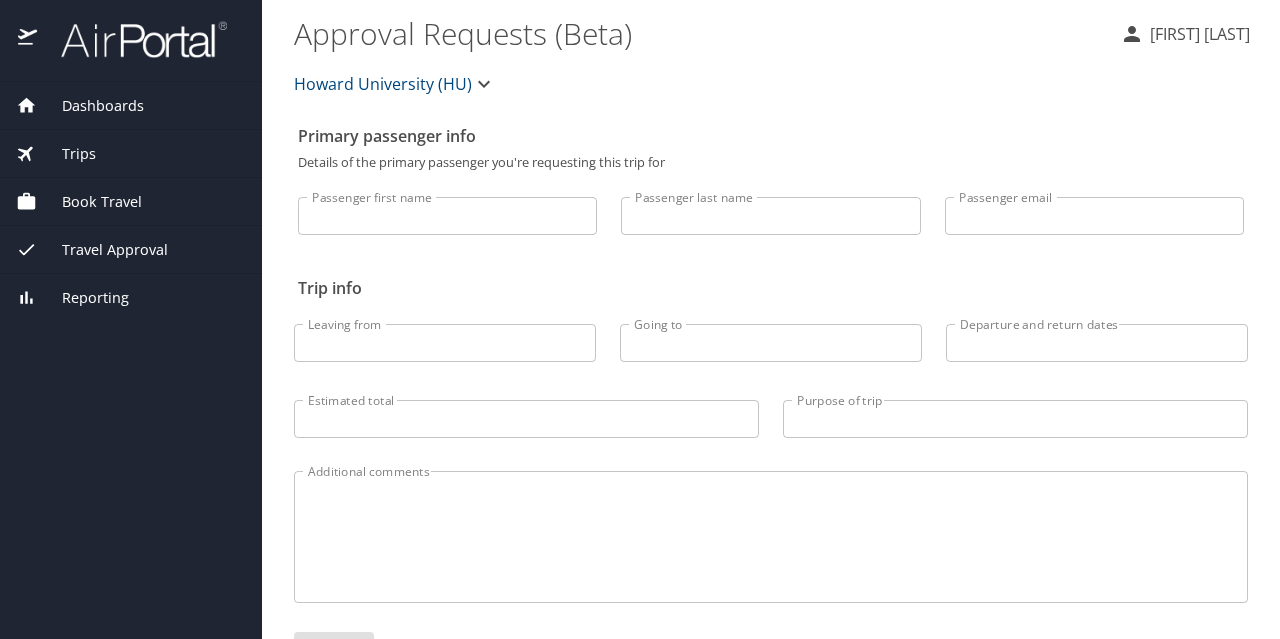 click on "Book Travel" at bounding box center (89, 202) 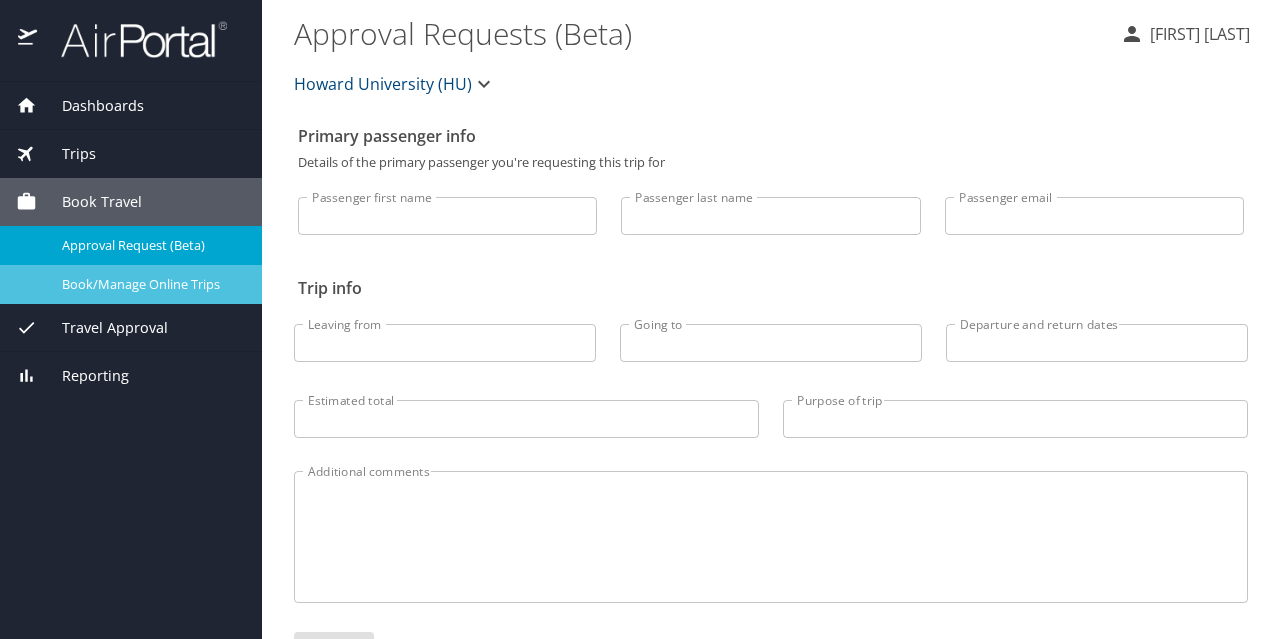 click on "Book/Manage Online Trips" at bounding box center (150, 284) 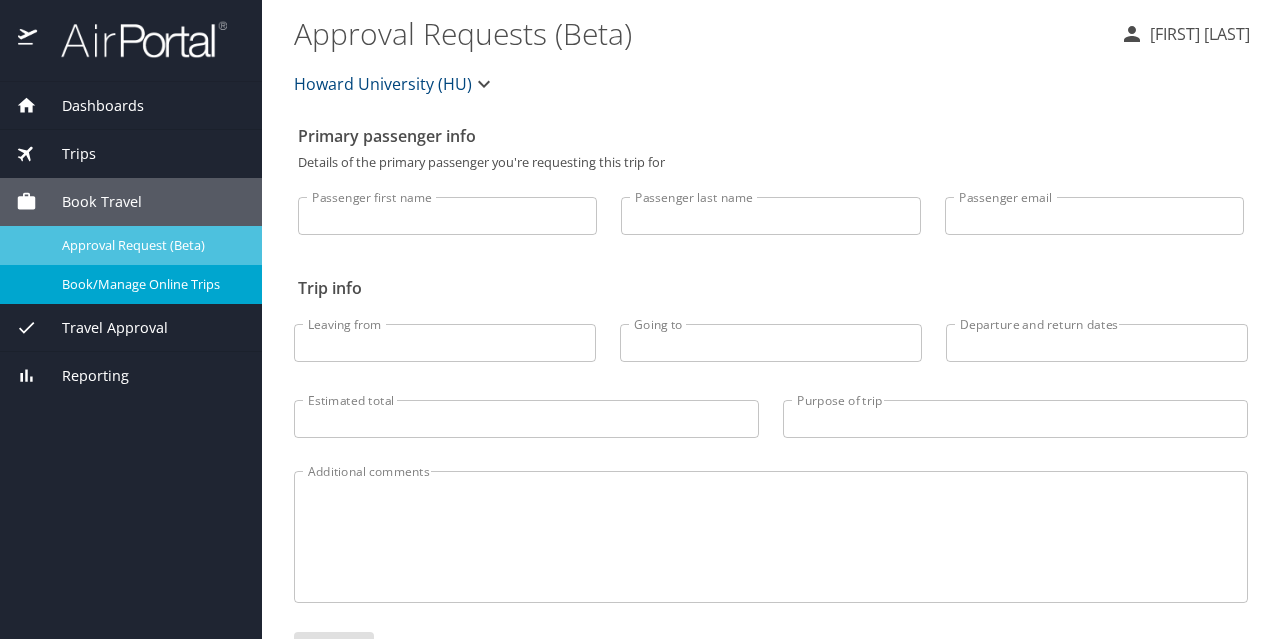 click on "Approval Request (Beta)" at bounding box center [150, 245] 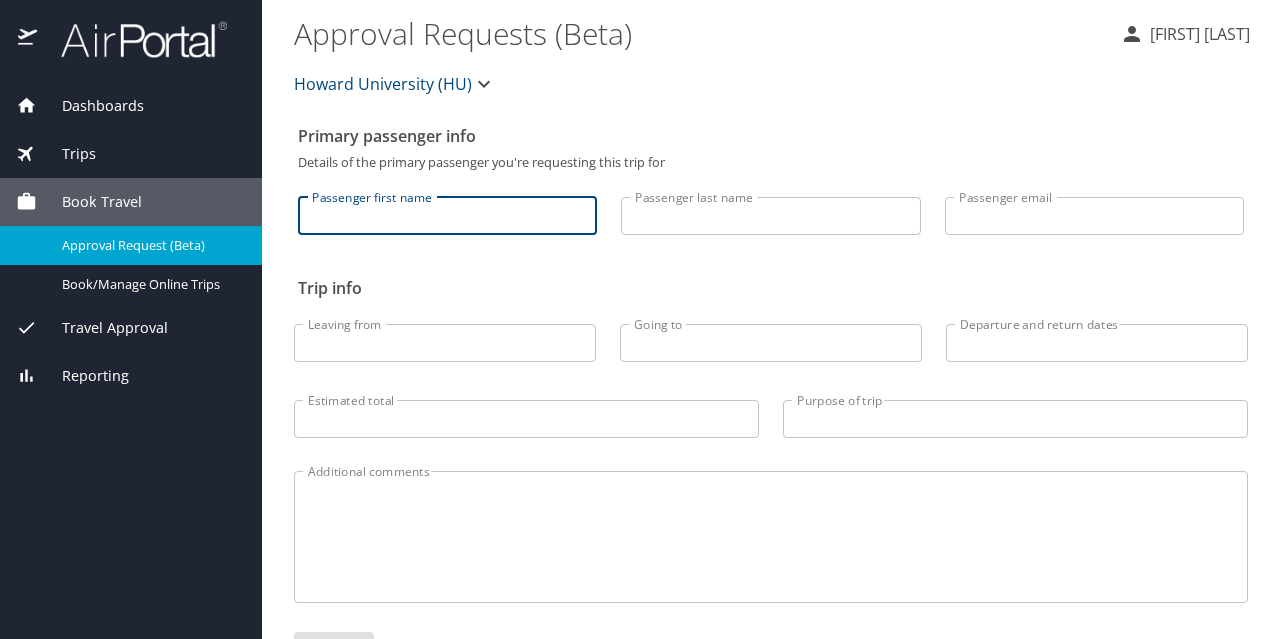 click on "Passenger first name" at bounding box center [447, 216] 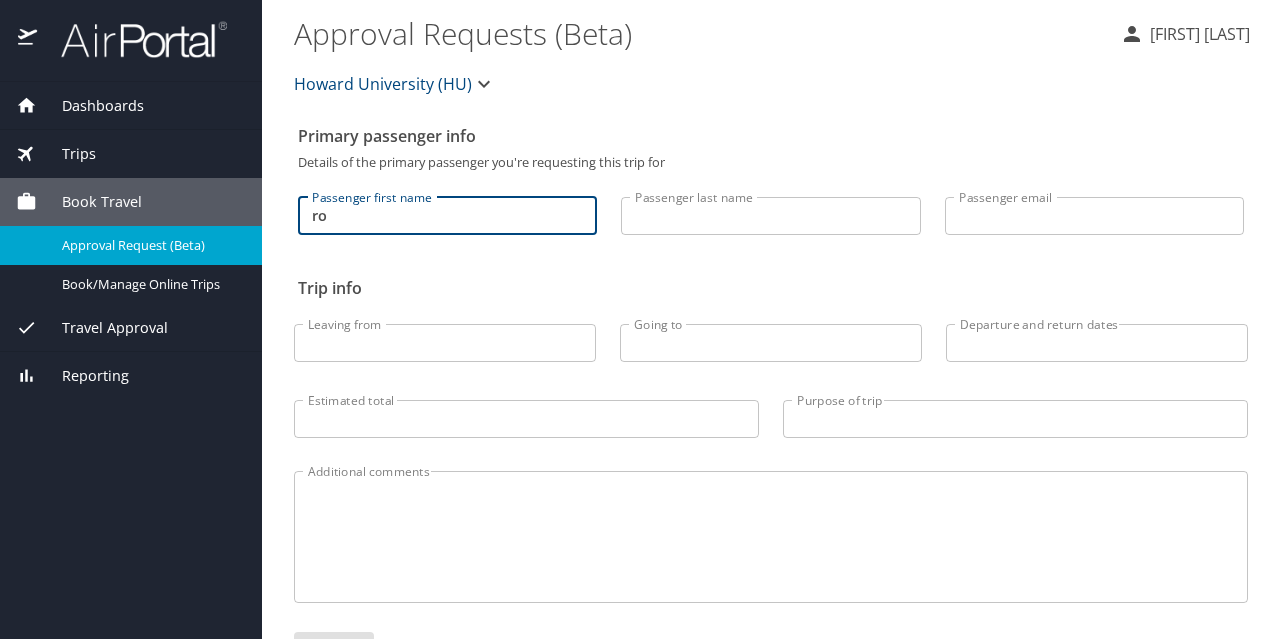 type on "r" 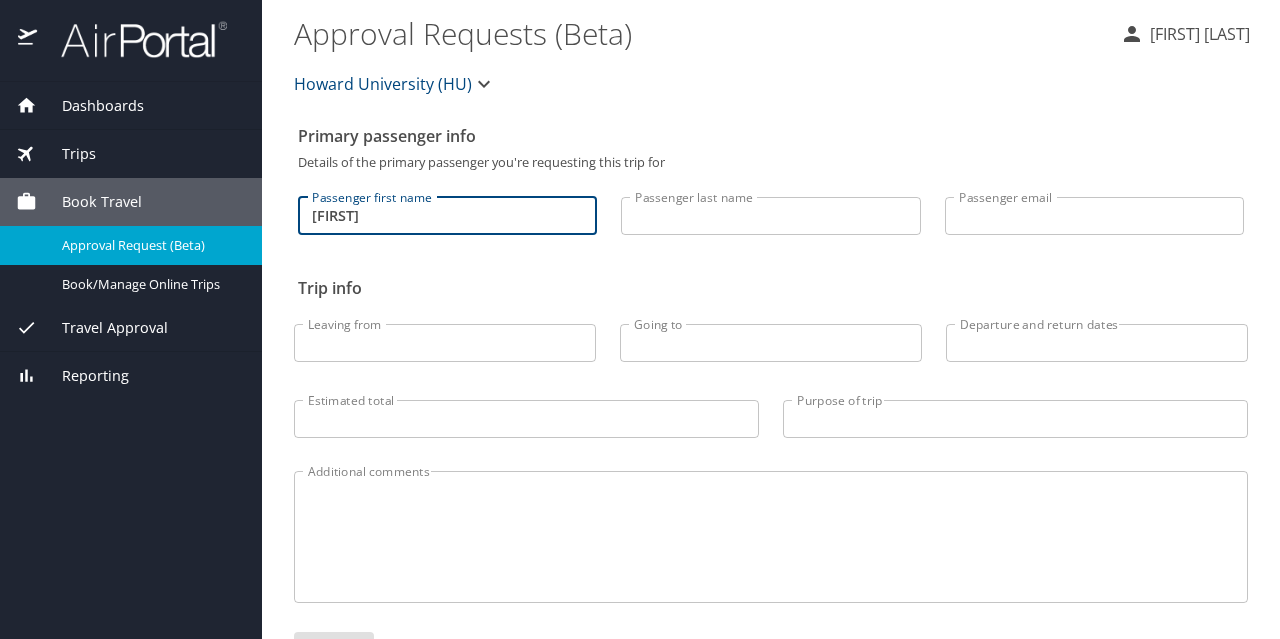 type on "Roderick" 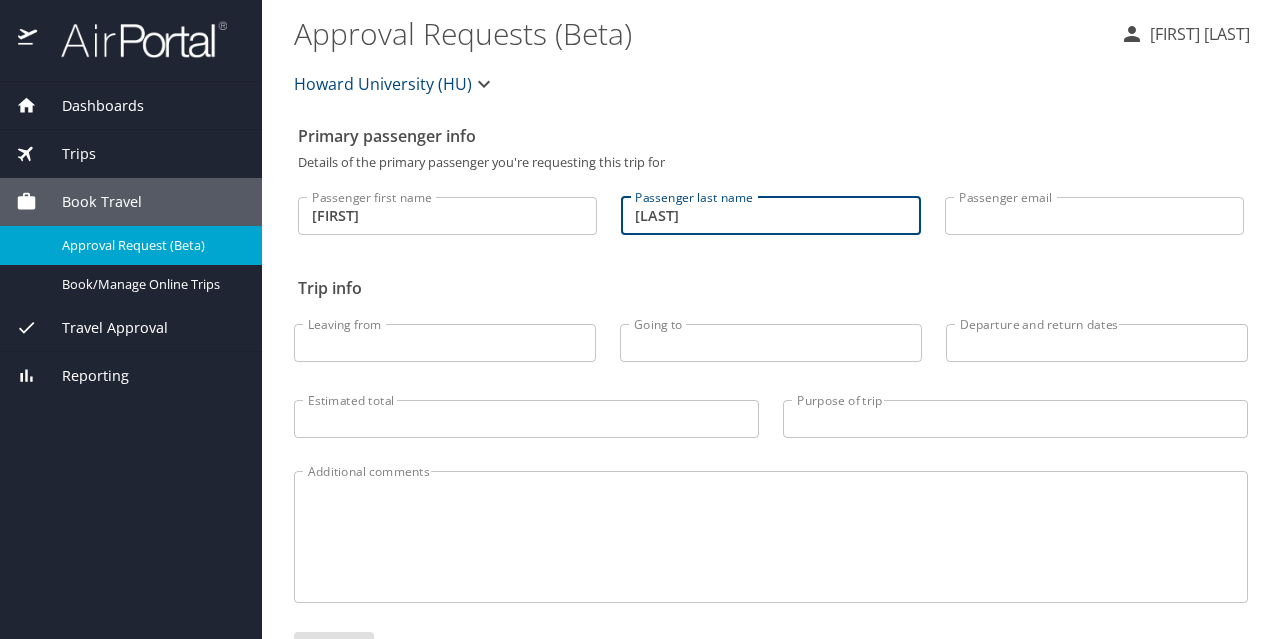 type on "Brathwaite" 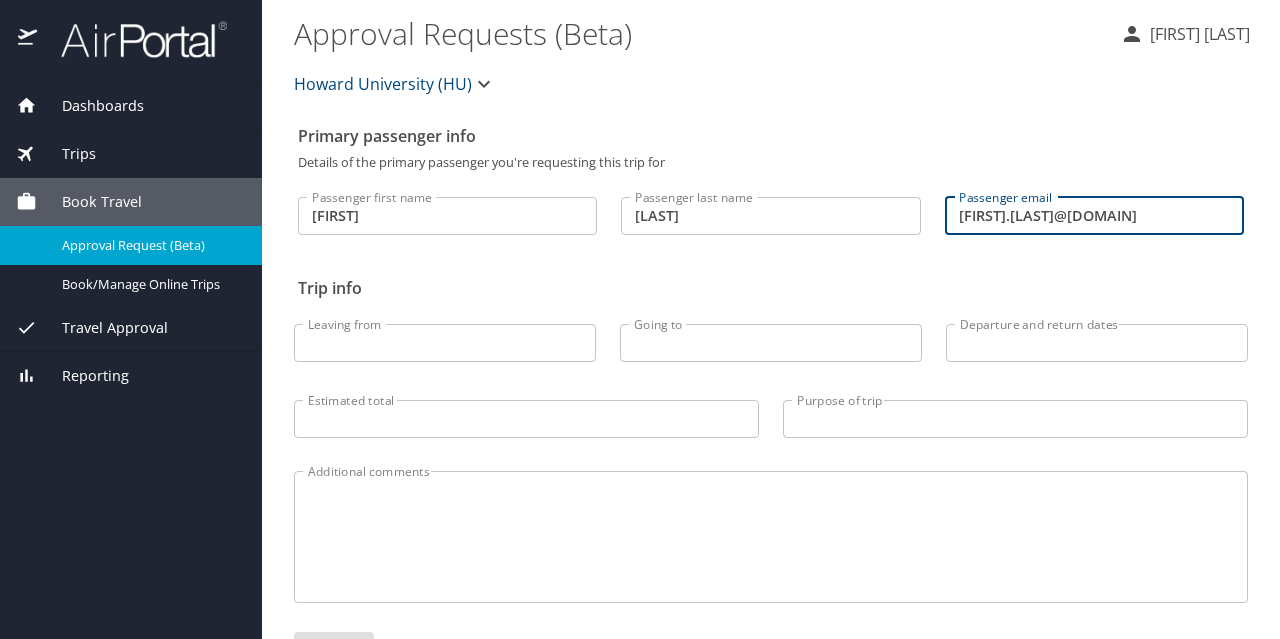 type on "ricky.brathwaite@howard.edu" 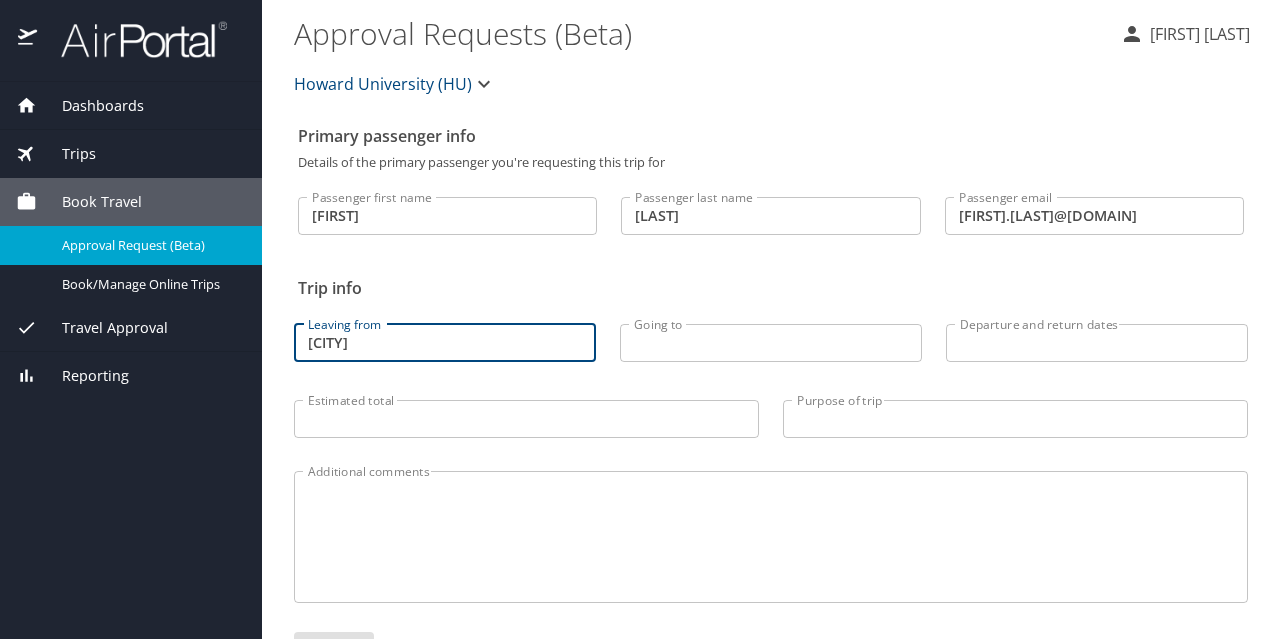 type on "philadelphia" 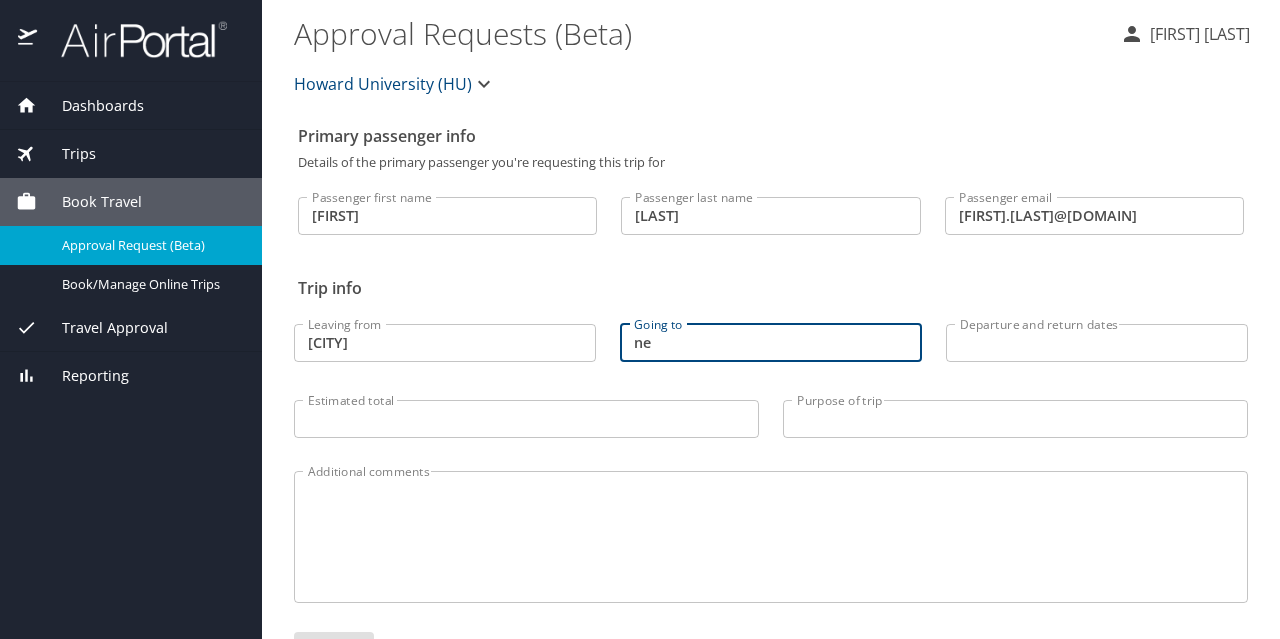 type on "n" 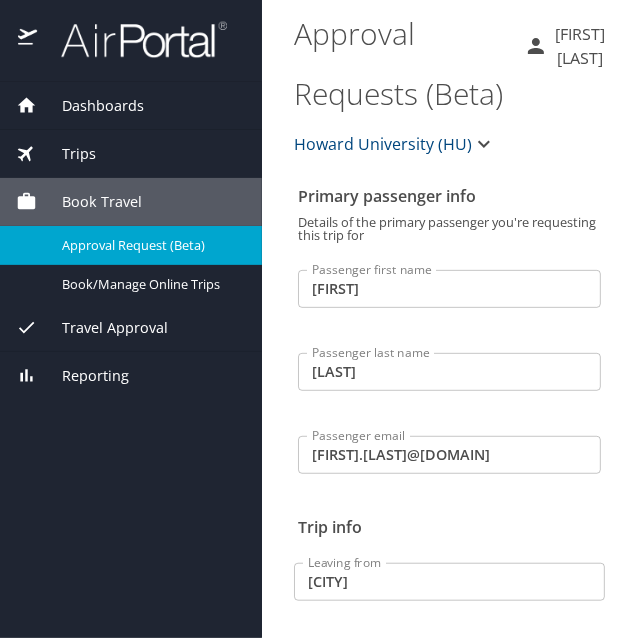 type on "new carrollton" 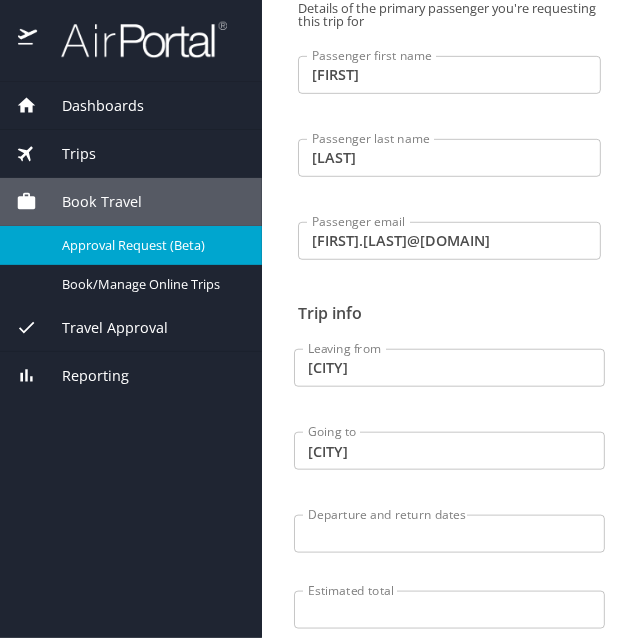 scroll, scrollTop: 143, scrollLeft: 0, axis: vertical 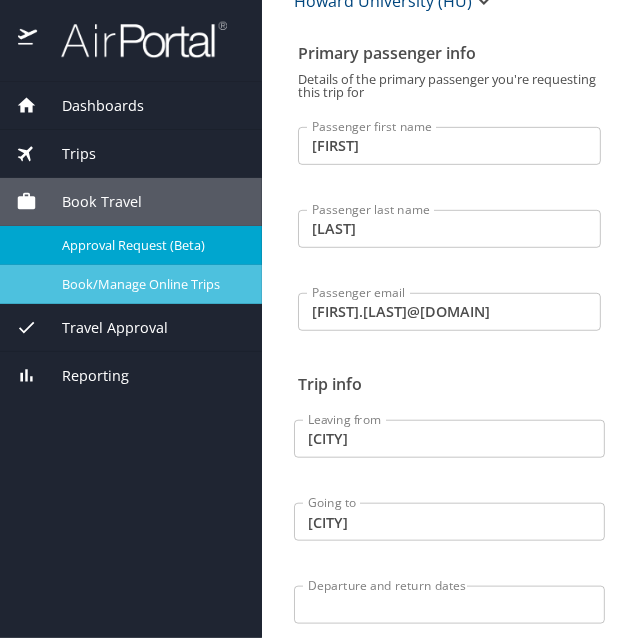 click on "Book/Manage Online Trips" at bounding box center [131, 284] 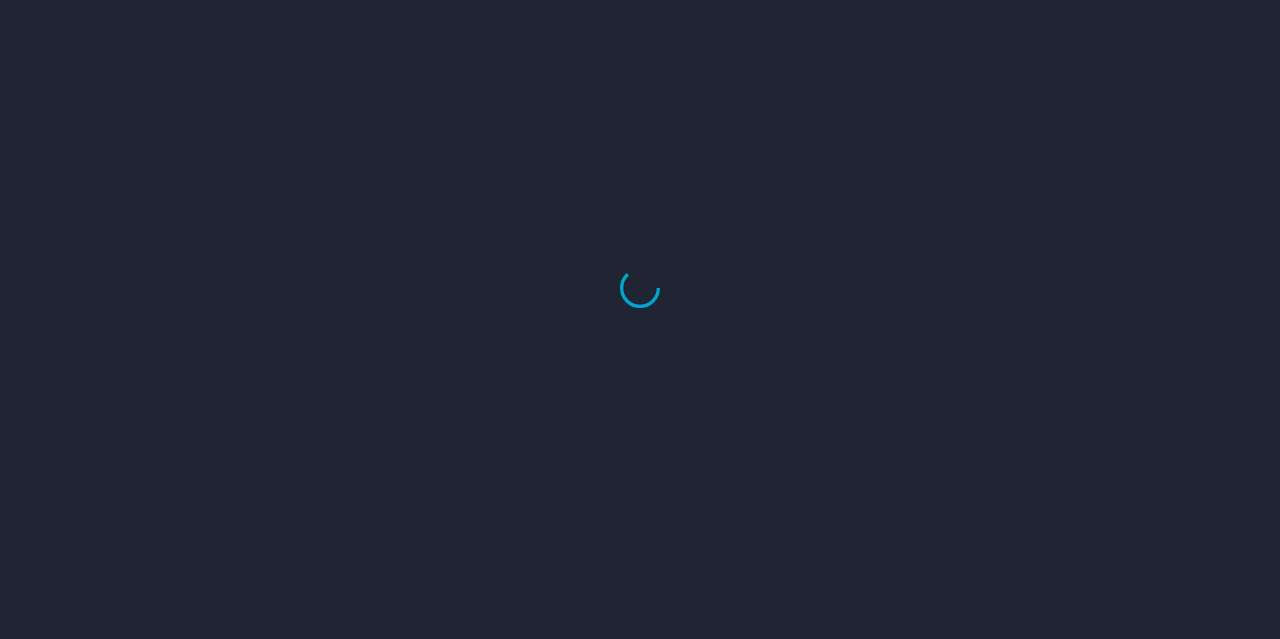 scroll, scrollTop: 0, scrollLeft: 0, axis: both 